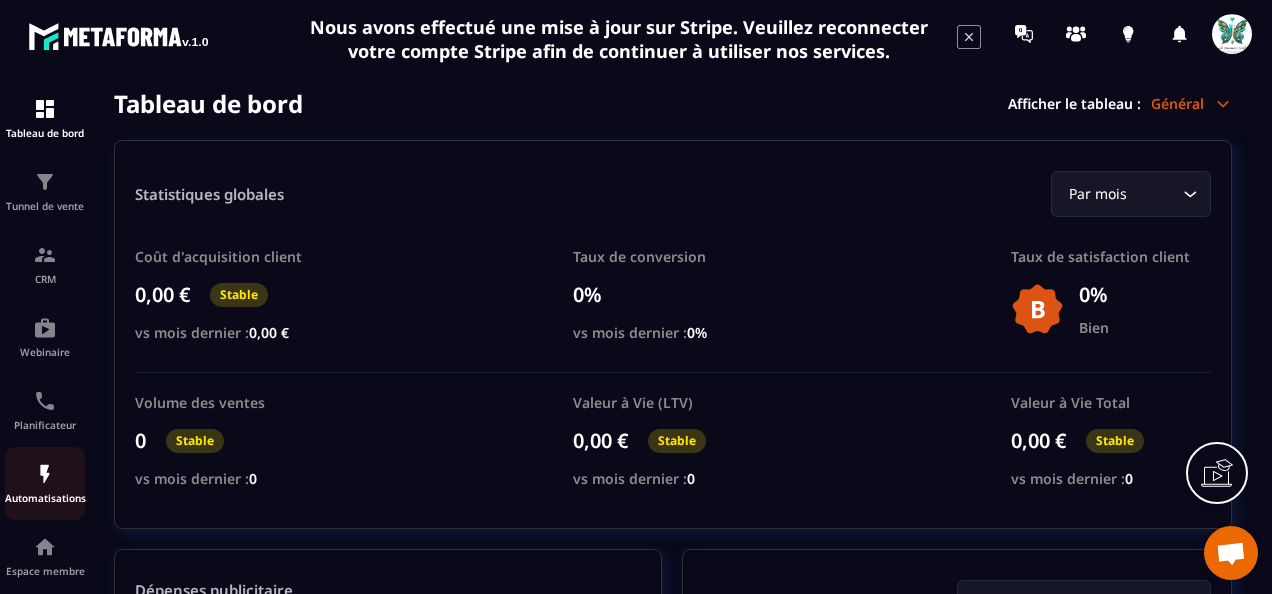 scroll, scrollTop: 0, scrollLeft: 0, axis: both 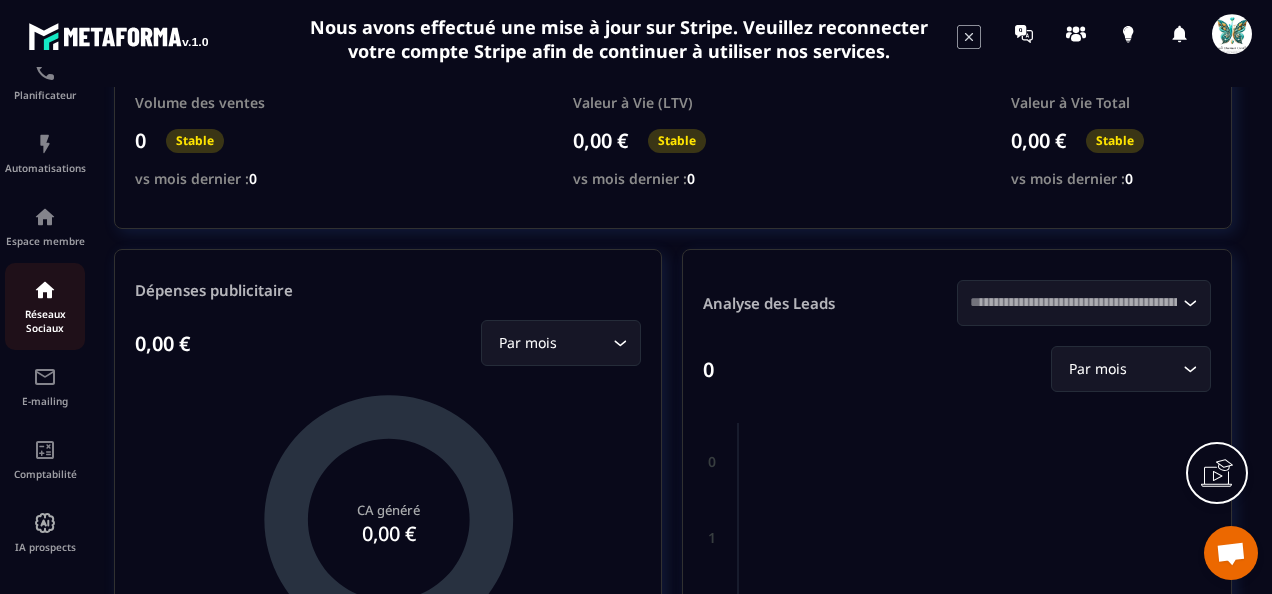 click on "Réseaux Sociaux" at bounding box center (45, 321) 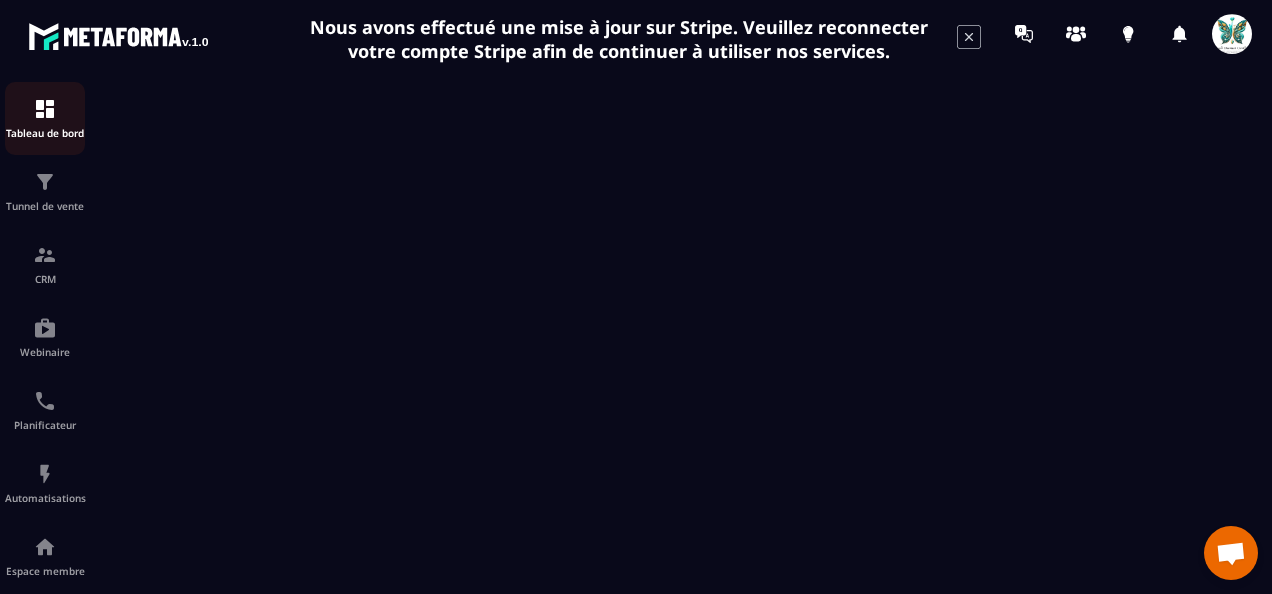 click on "Tableau de bord" at bounding box center (45, 133) 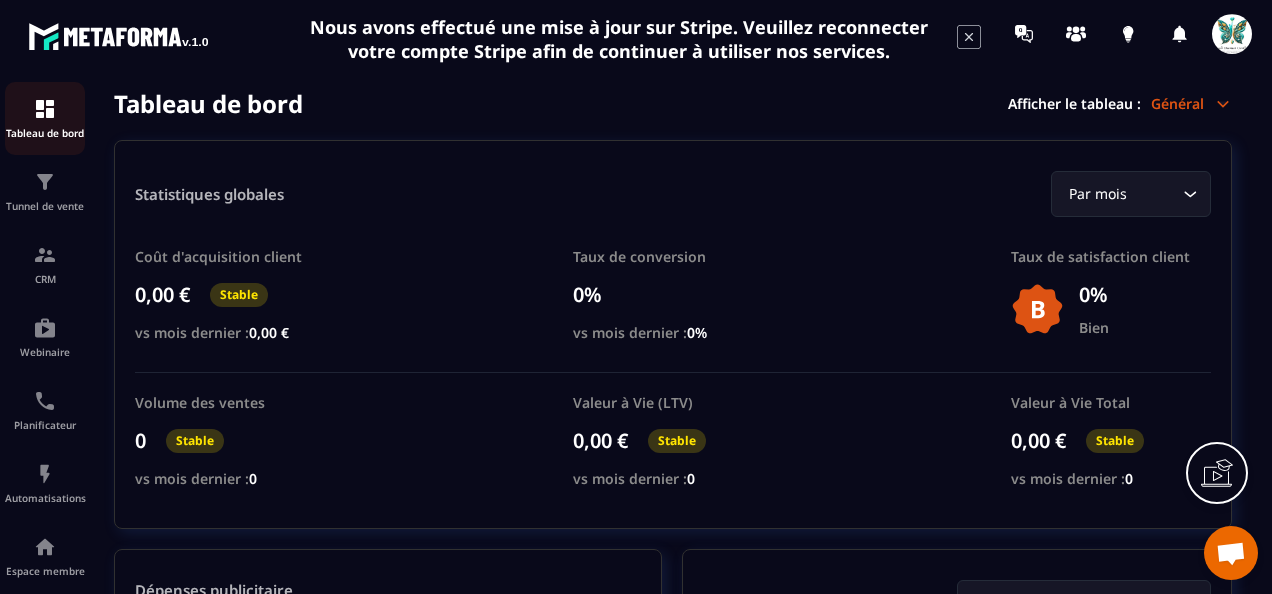 click on "Tableau de bord" at bounding box center [45, 118] 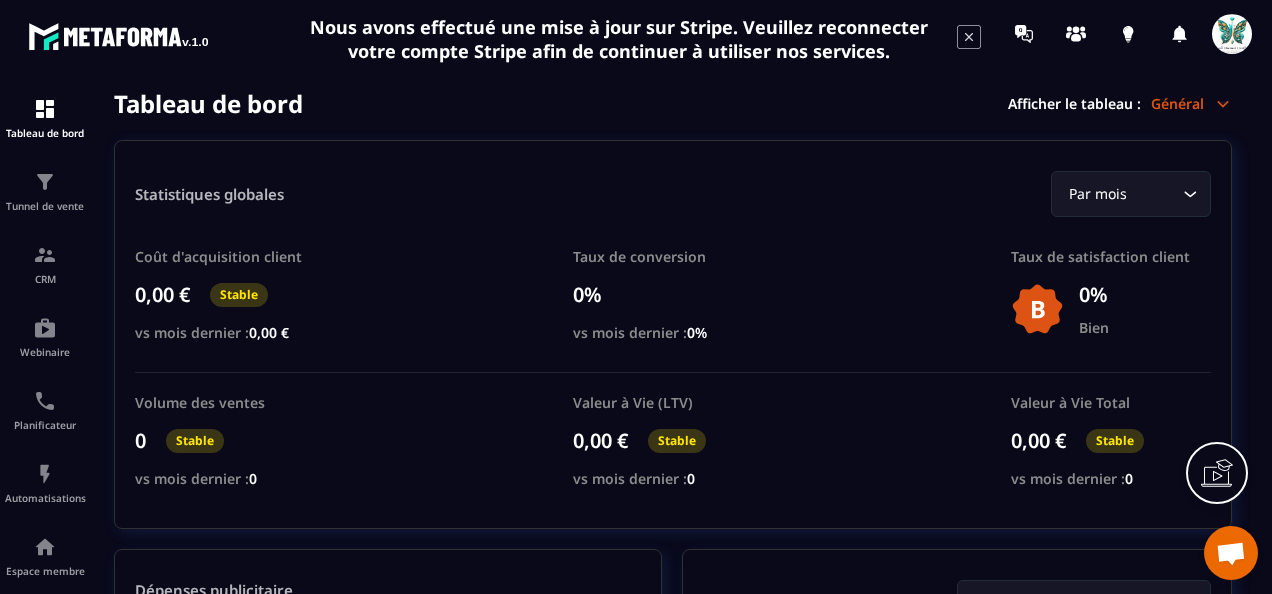 click at bounding box center [1231, 555] 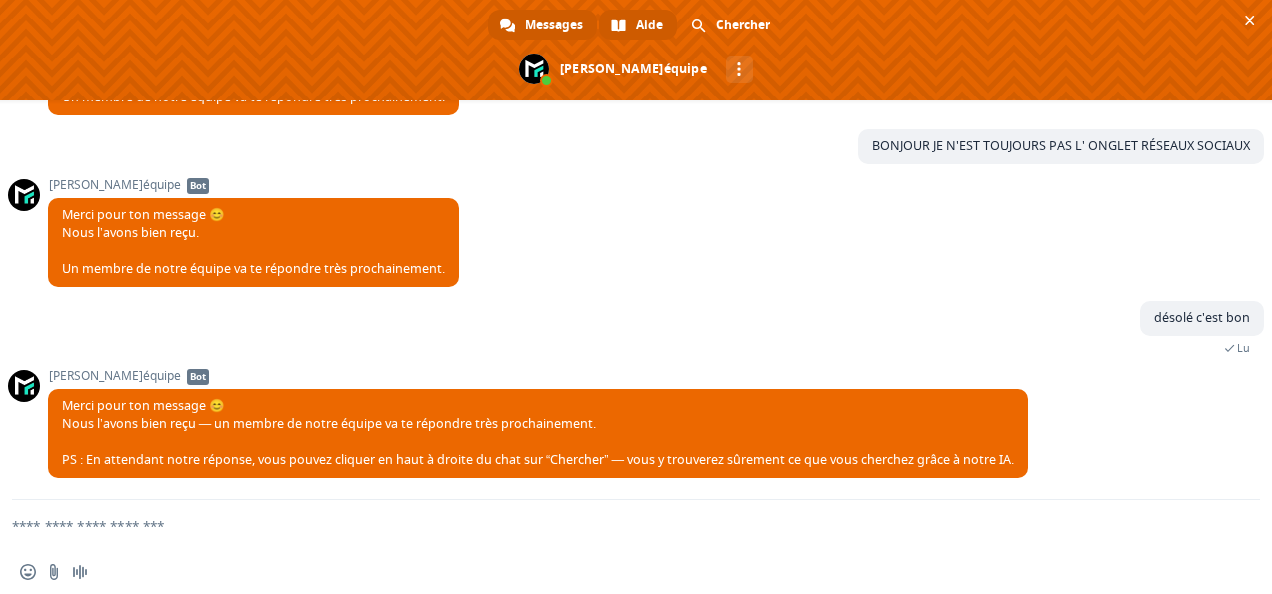 click on "Aide" at bounding box center [649, 25] 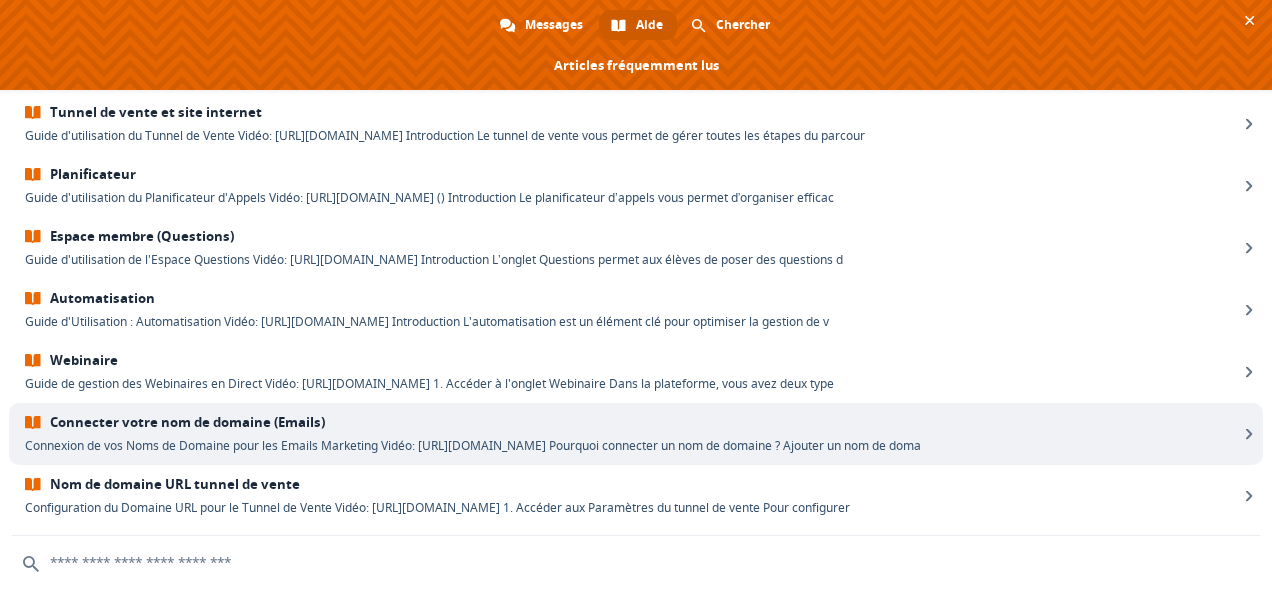 scroll, scrollTop: 0, scrollLeft: 0, axis: both 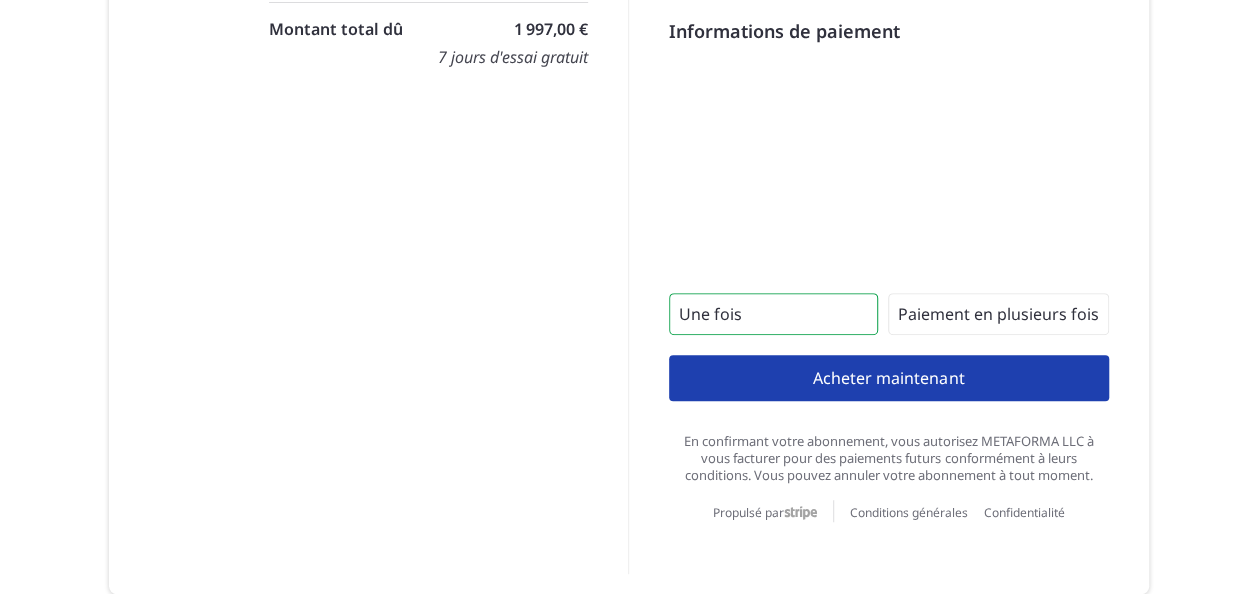 click on "Paiement en plusieurs fois" at bounding box center [998, 314] 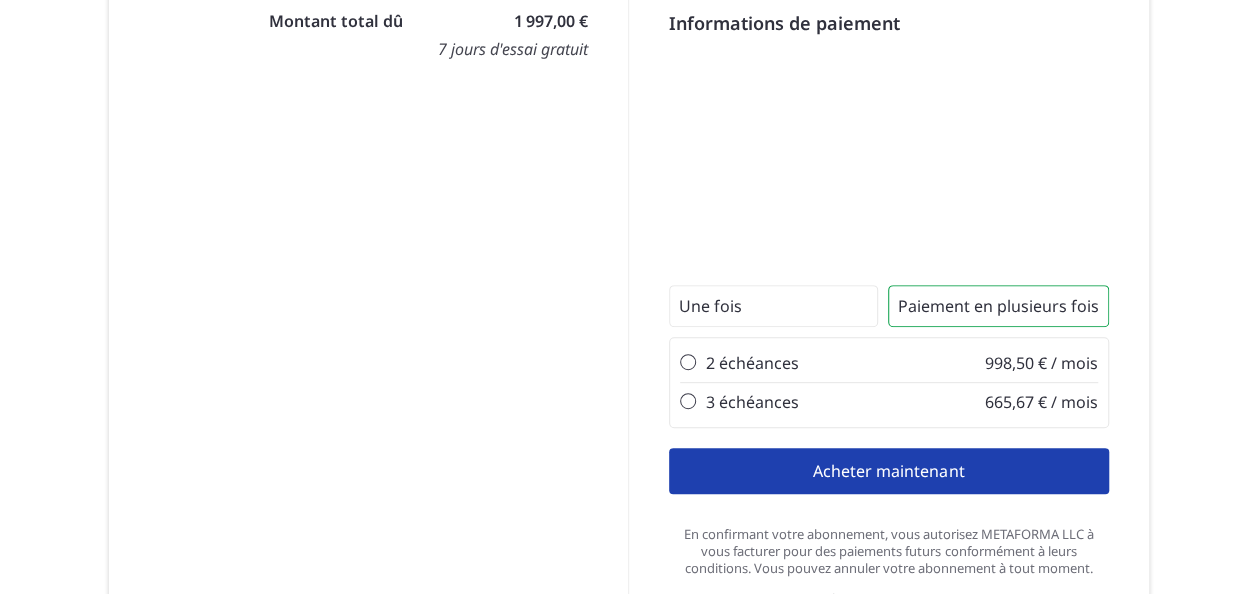 click on "3 échéances" at bounding box center [739, 402] 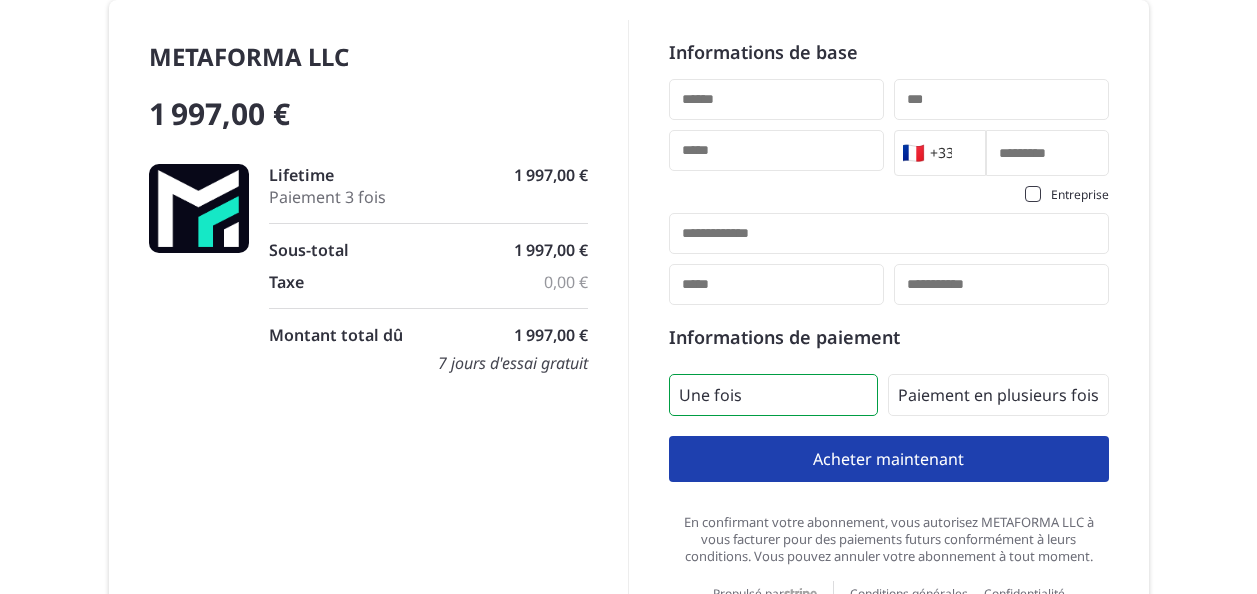 scroll, scrollTop: 0, scrollLeft: 0, axis: both 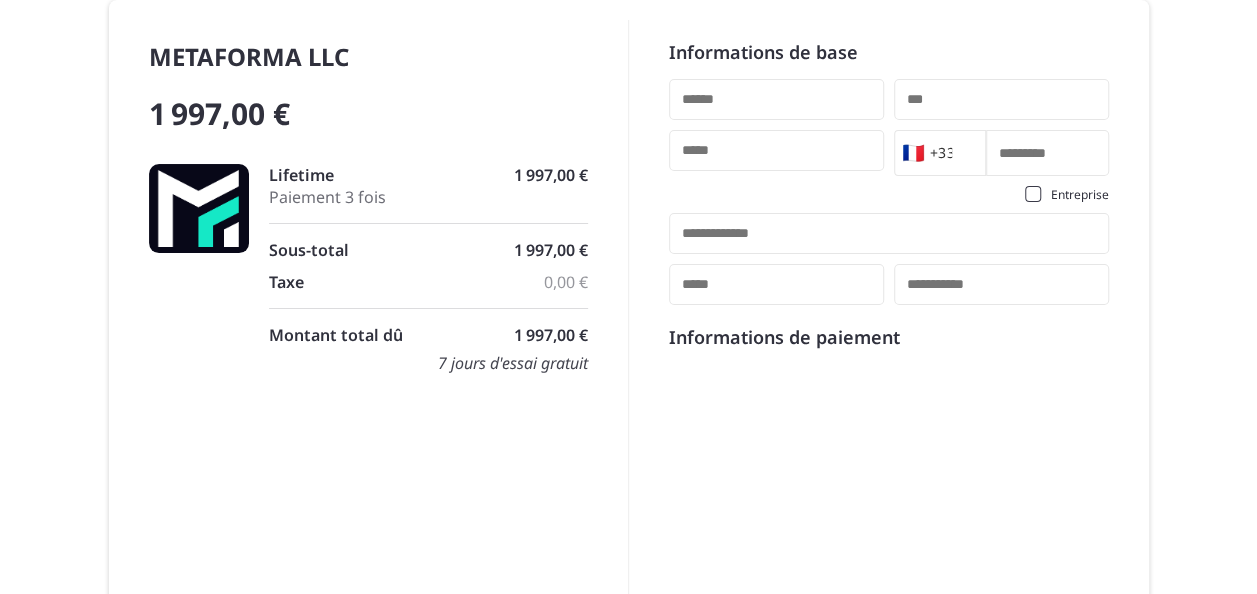 click at bounding box center [776, 99] 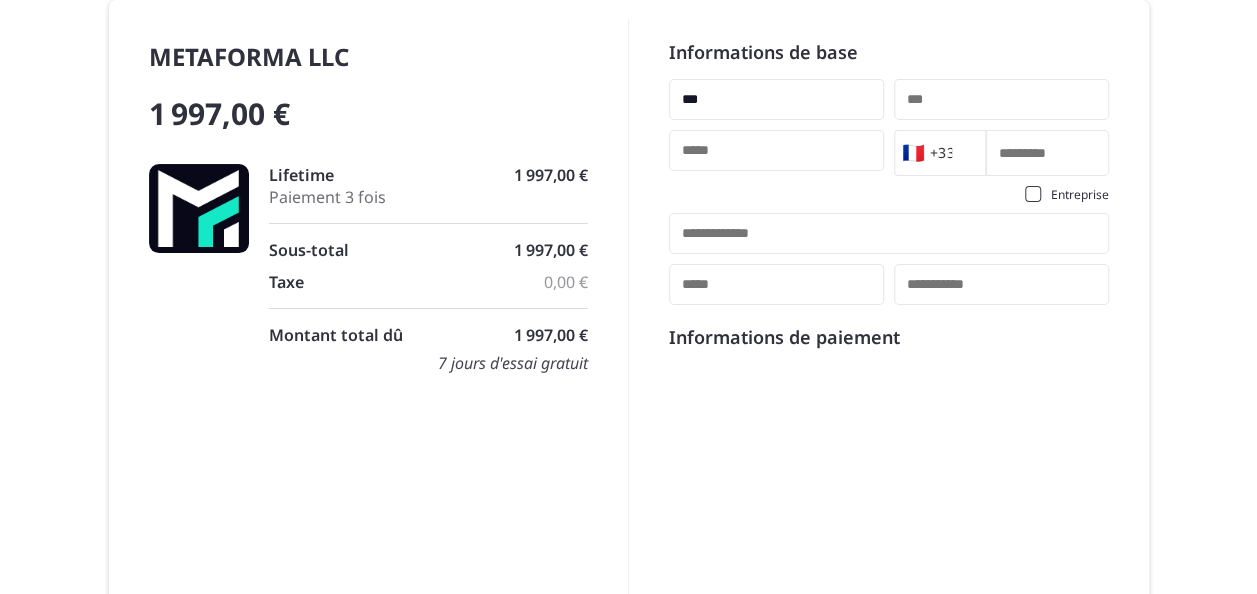 type on "**********" 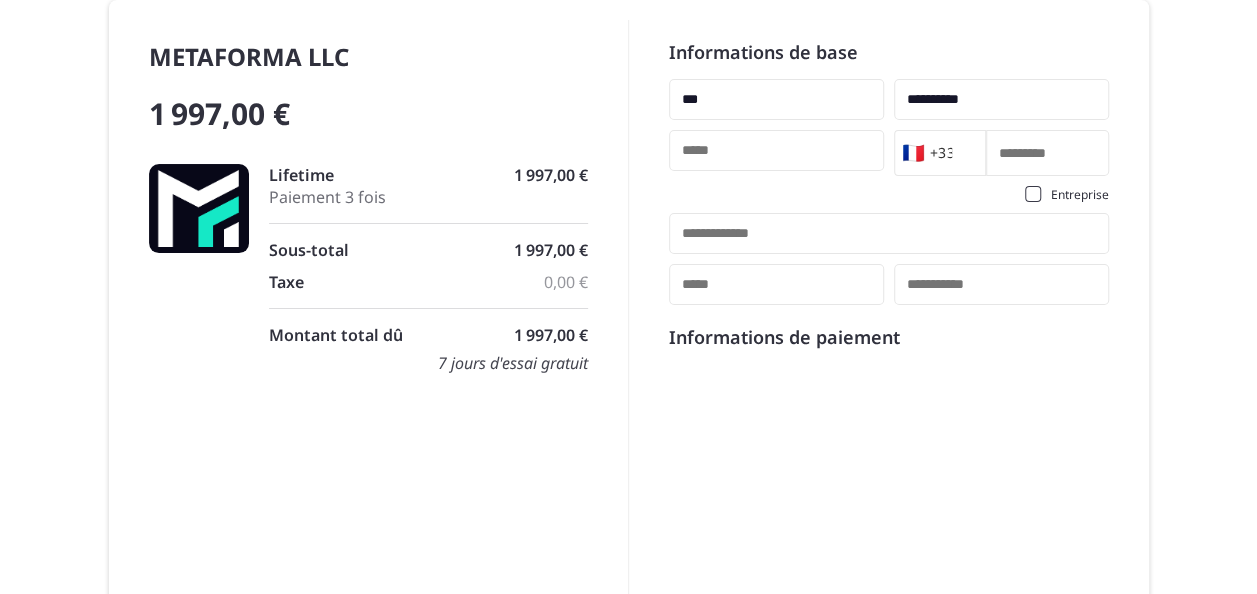 type on "**********" 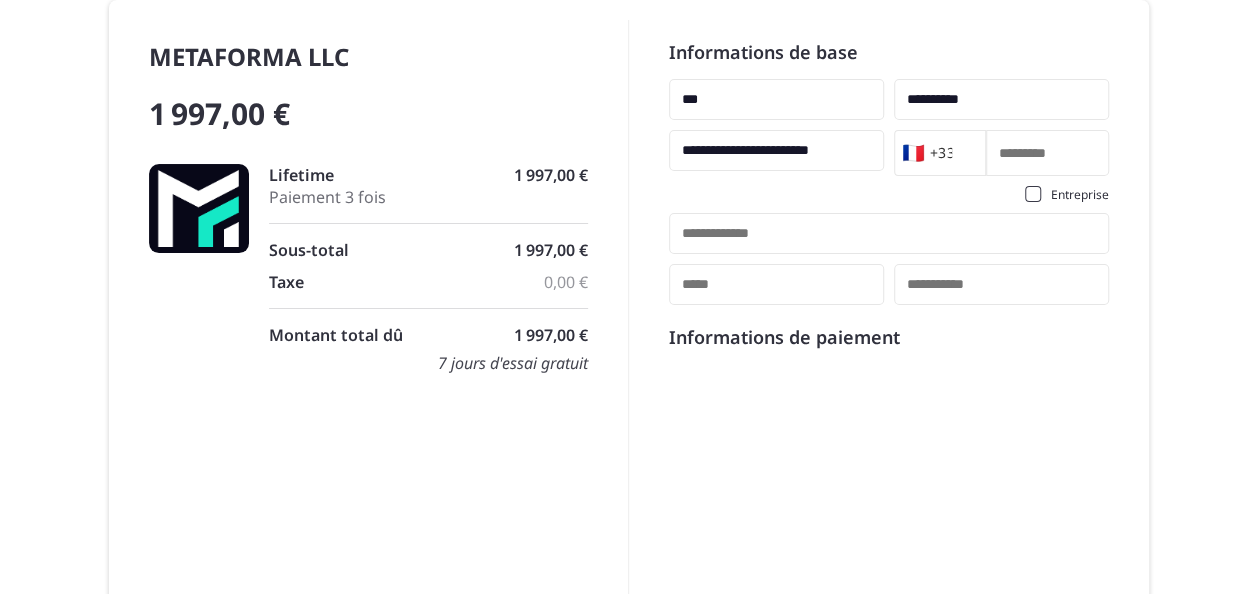 type on "*********" 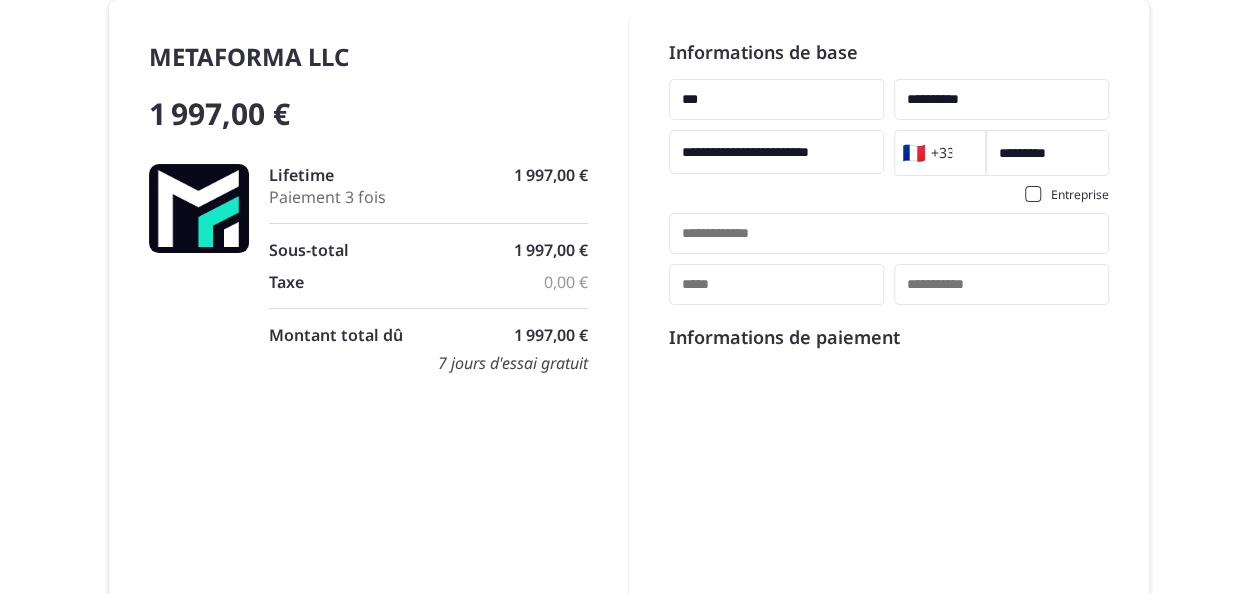 scroll, scrollTop: 0, scrollLeft: 0, axis: both 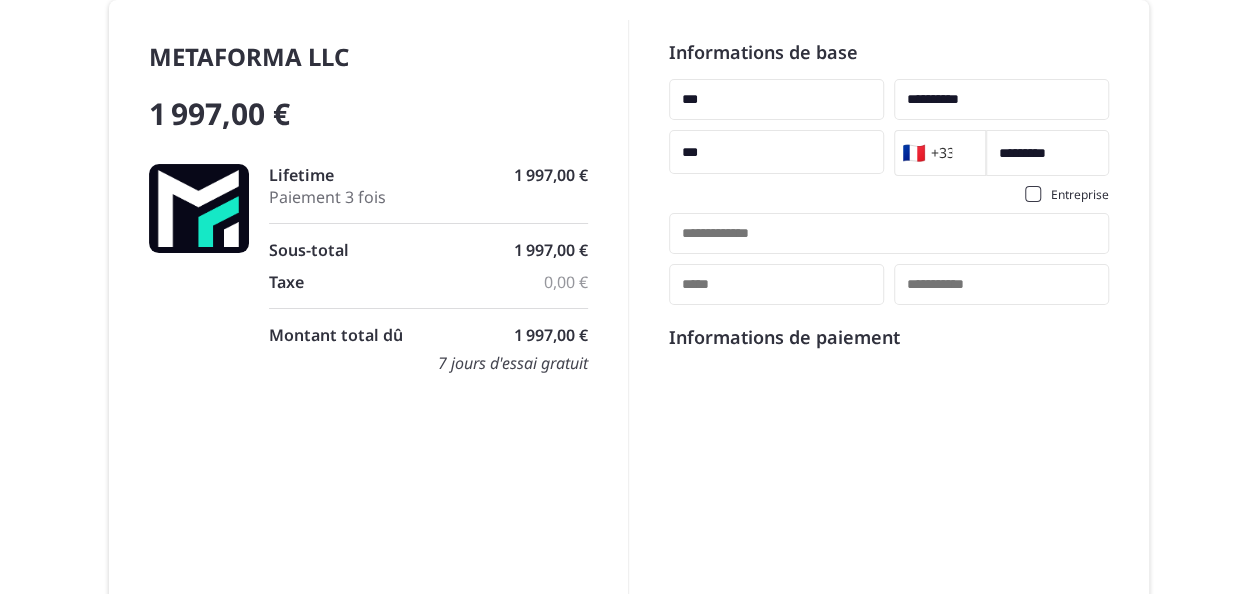 click on "***" at bounding box center [776, 152] 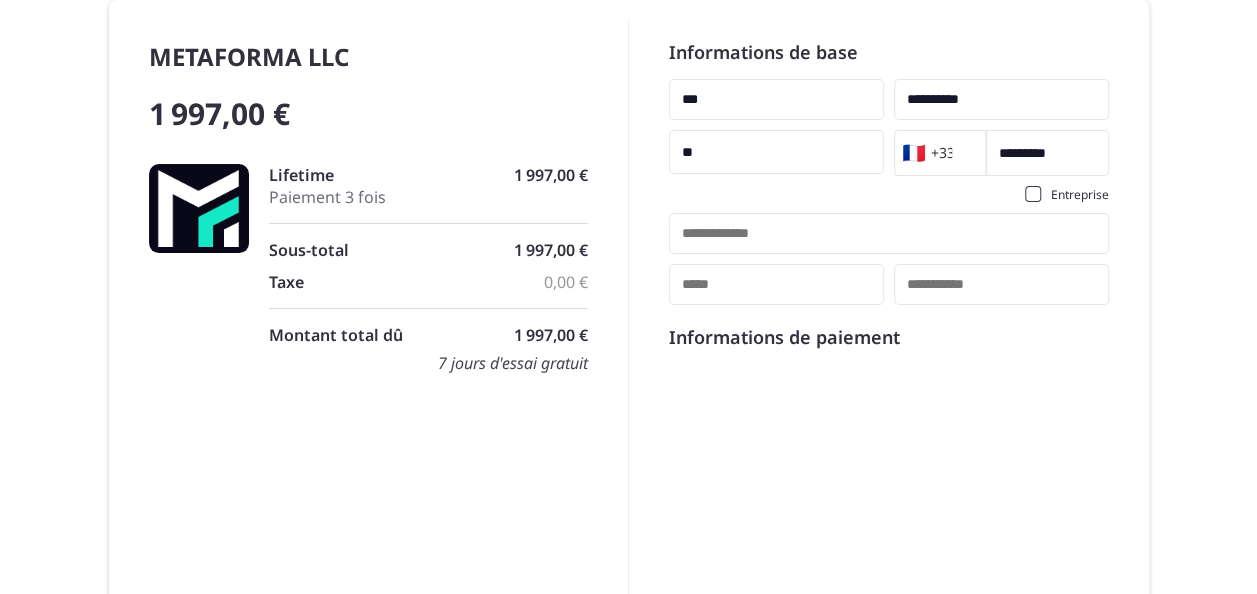 type on "*" 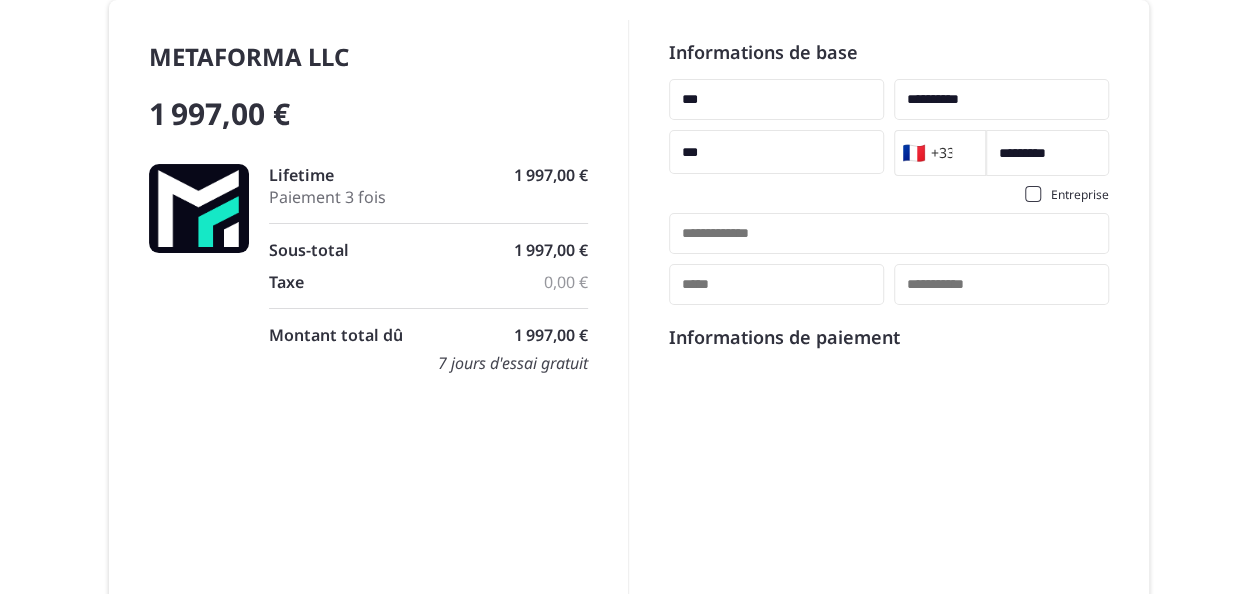 type on "**********" 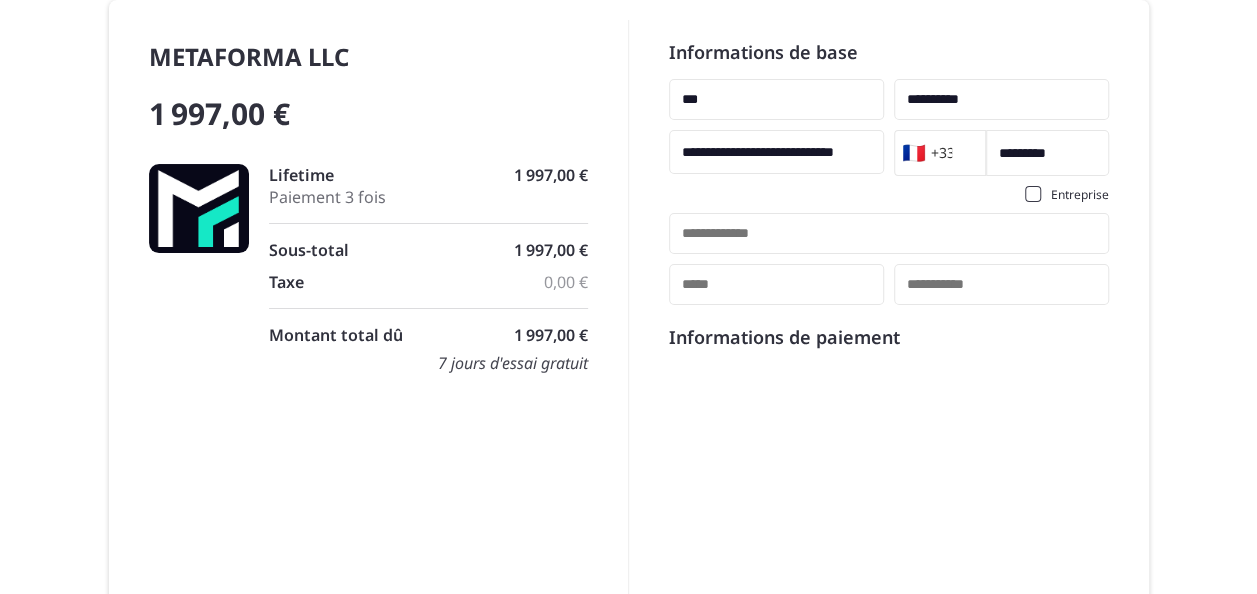 drag, startPoint x: 1078, startPoint y: 155, endPoint x: 994, endPoint y: 158, distance: 84.05355 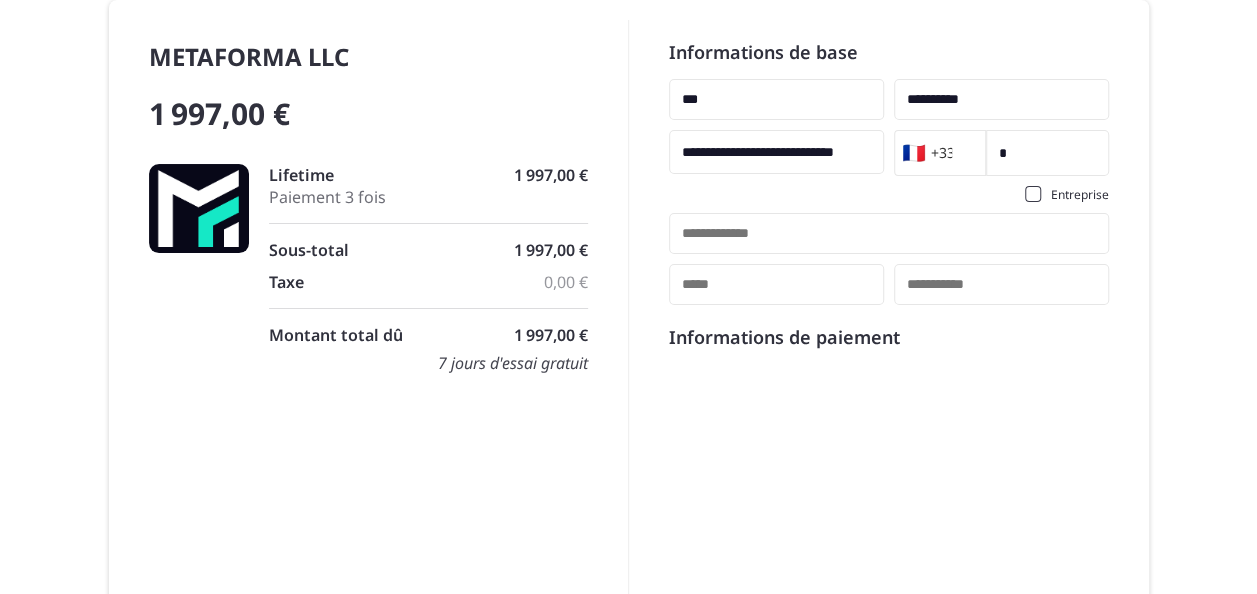 type on "*********" 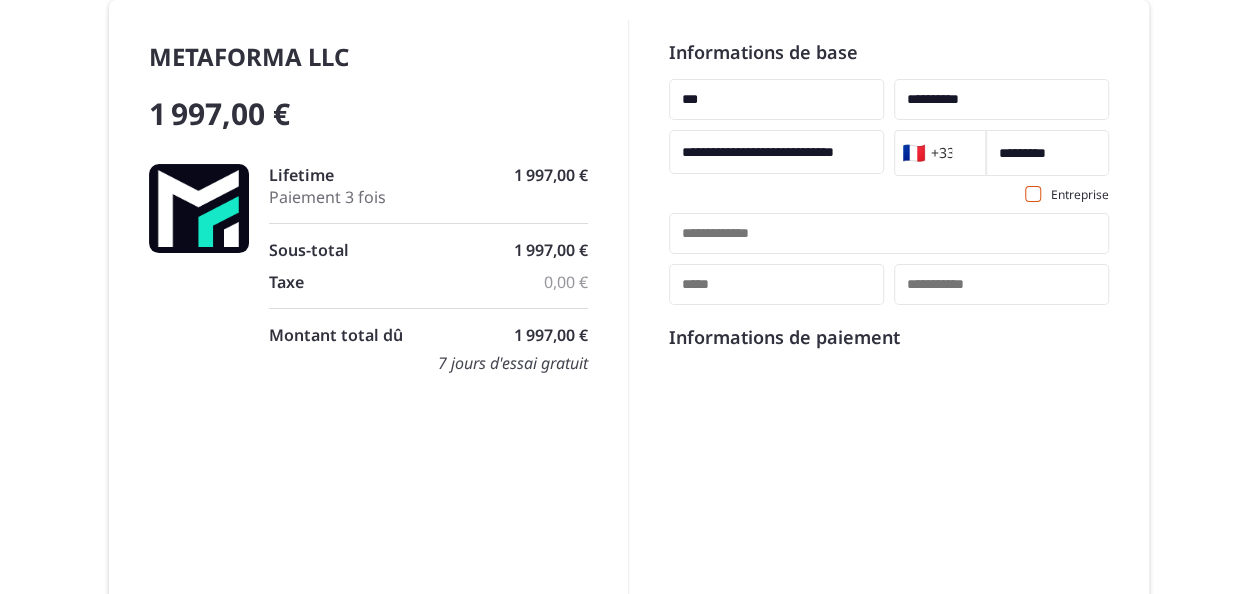 click at bounding box center (1033, 194) 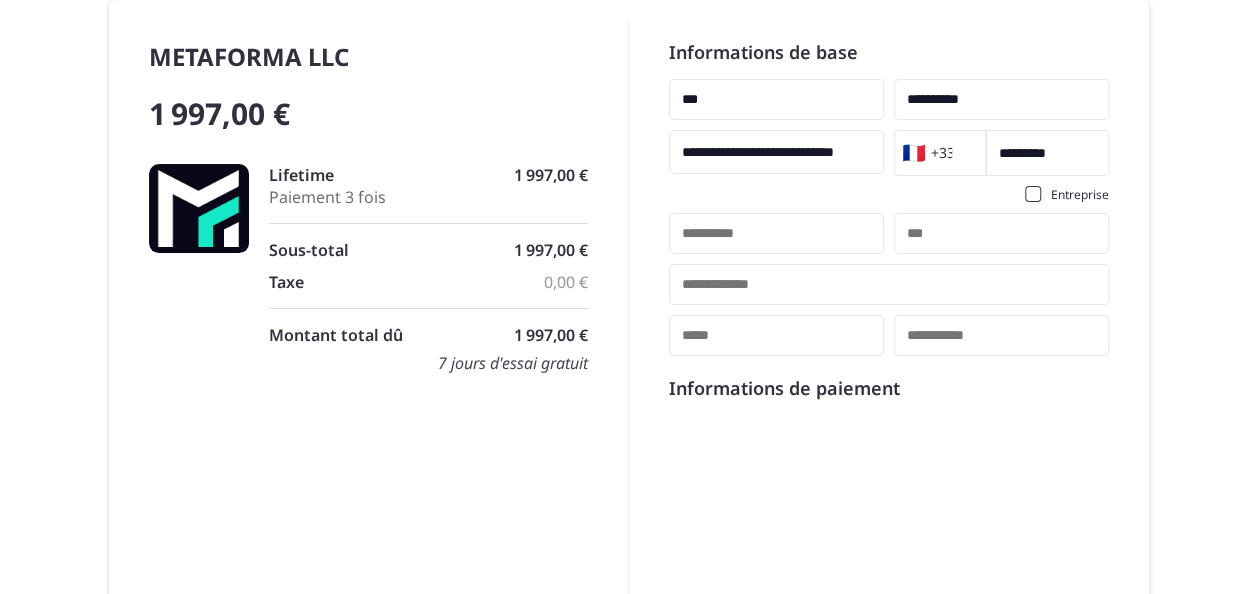 click at bounding box center [776, 233] 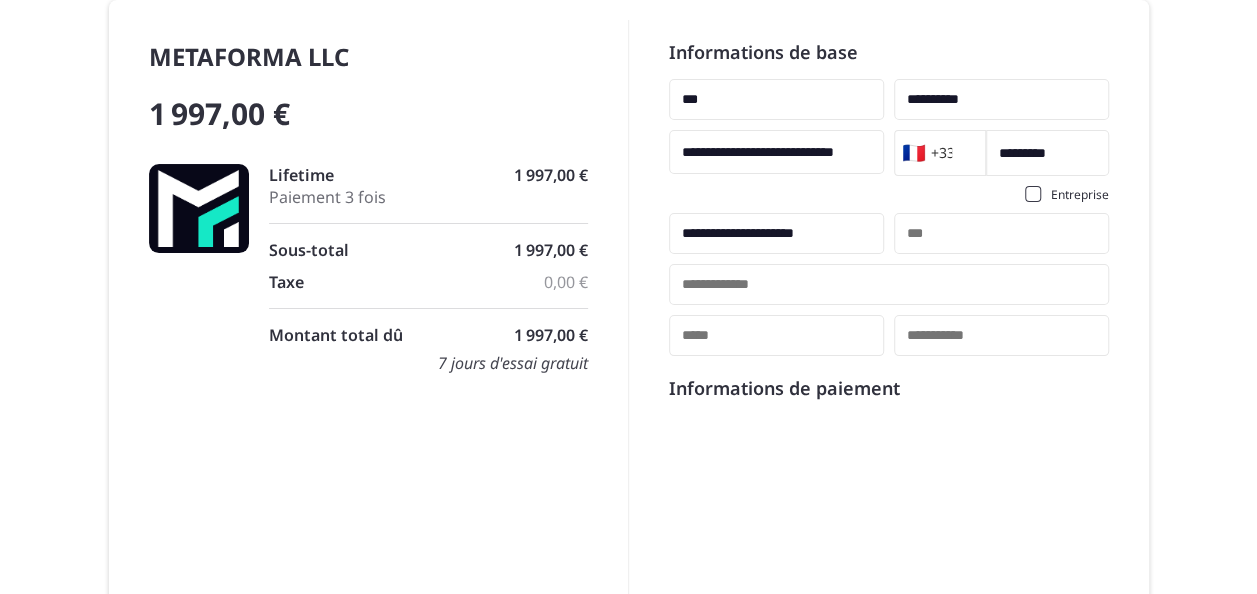 type on "**********" 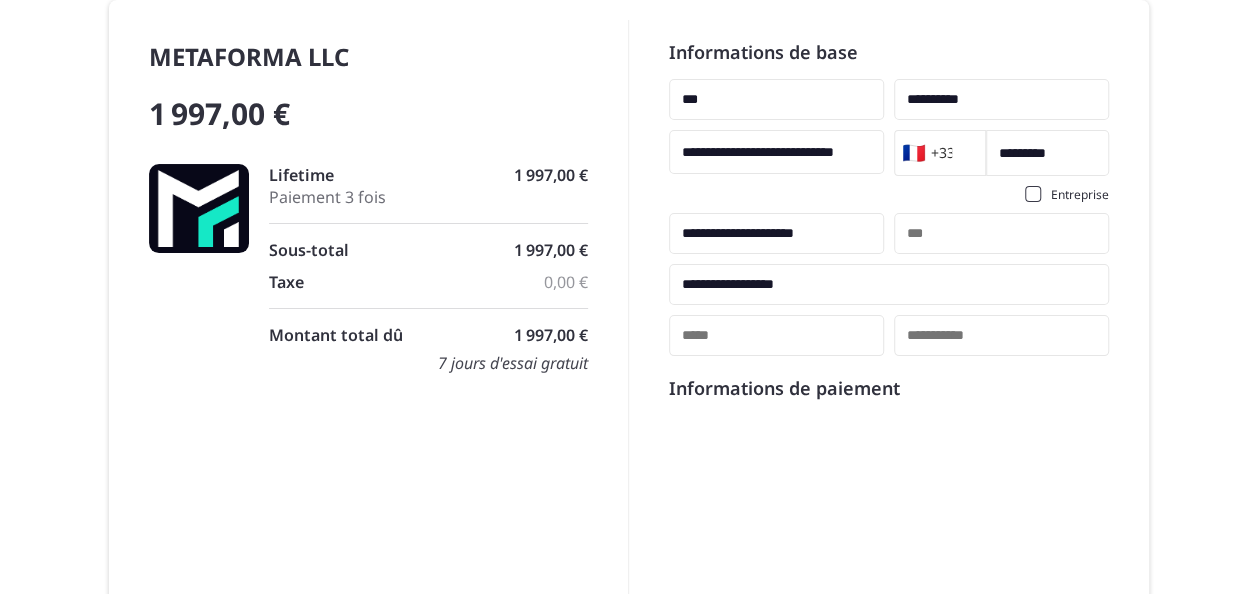 type on "*******" 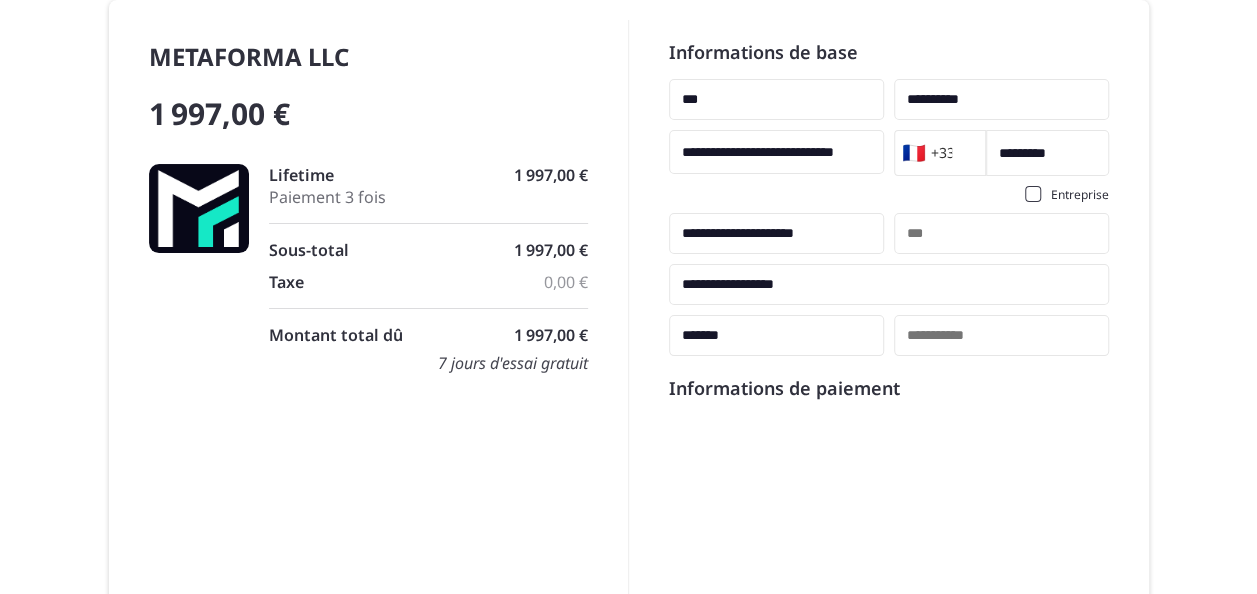 type on "*****" 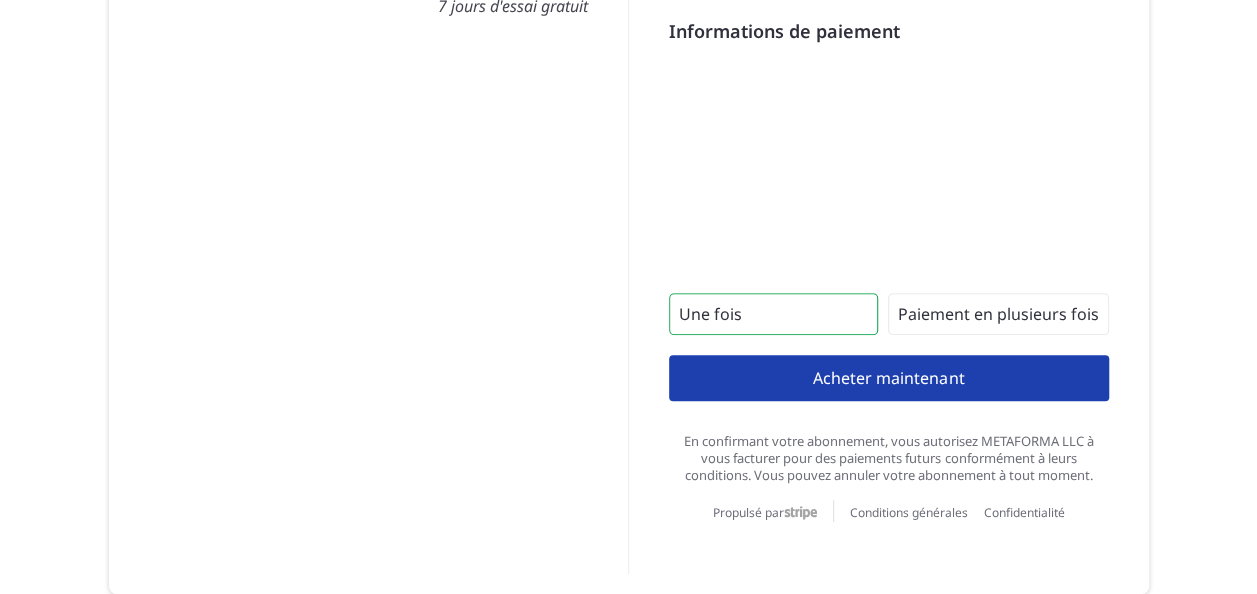 scroll, scrollTop: 368, scrollLeft: 0, axis: vertical 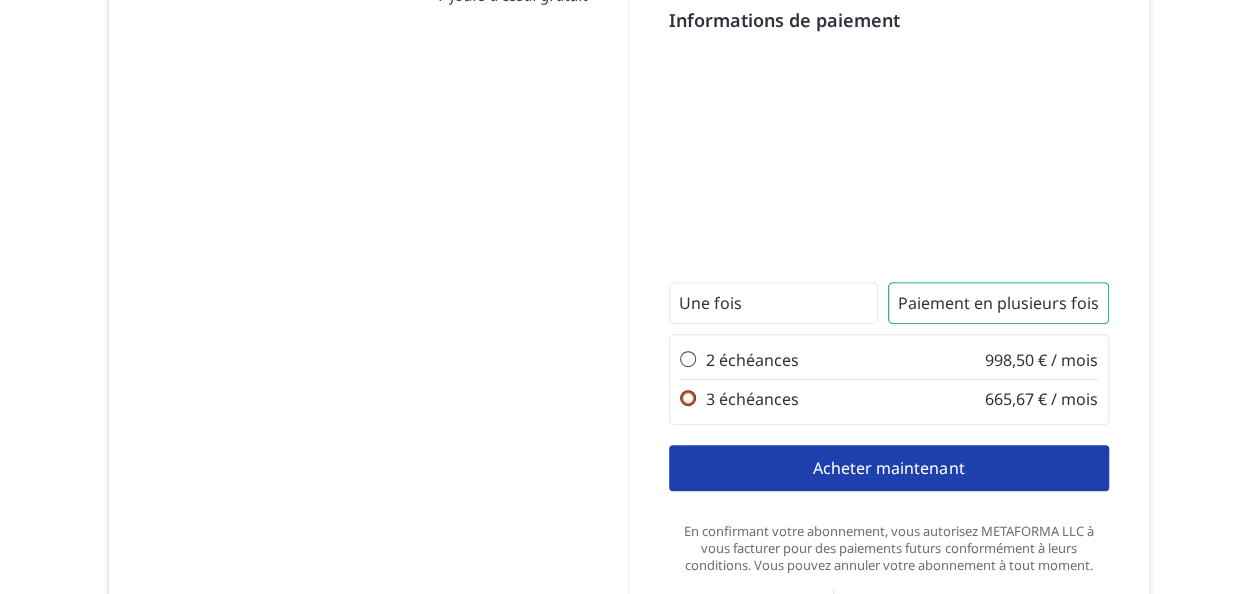 click at bounding box center (688, 398) 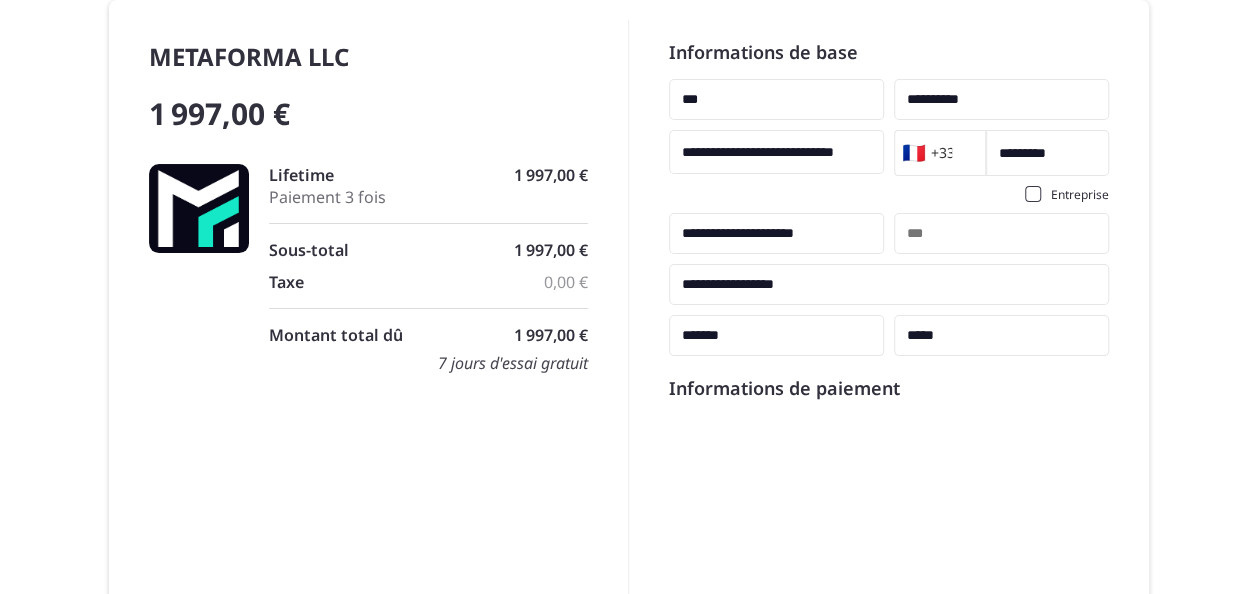 scroll, scrollTop: 100, scrollLeft: 0, axis: vertical 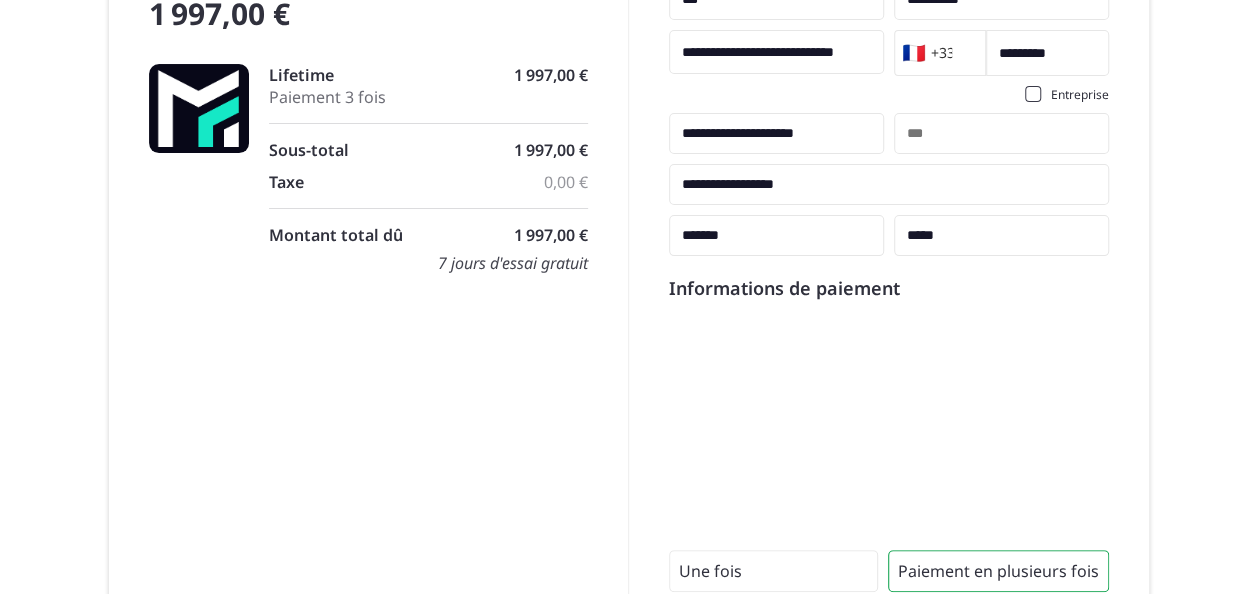 click at bounding box center (1001, 133) 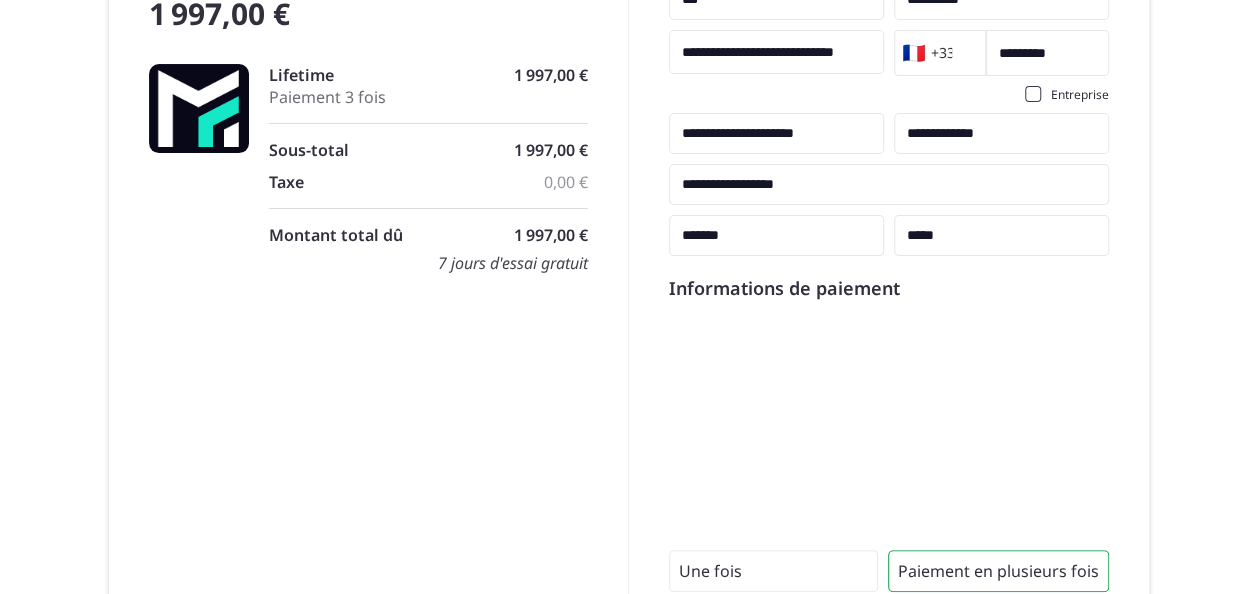 click on "**********" at bounding box center (1001, 133) 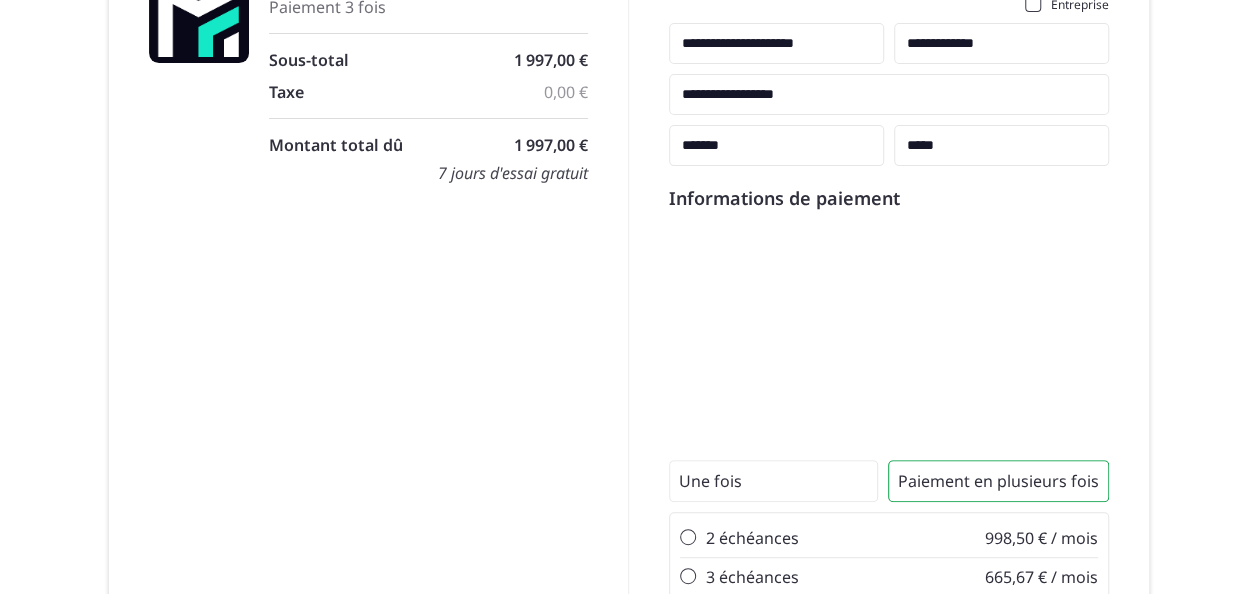 scroll, scrollTop: 300, scrollLeft: 0, axis: vertical 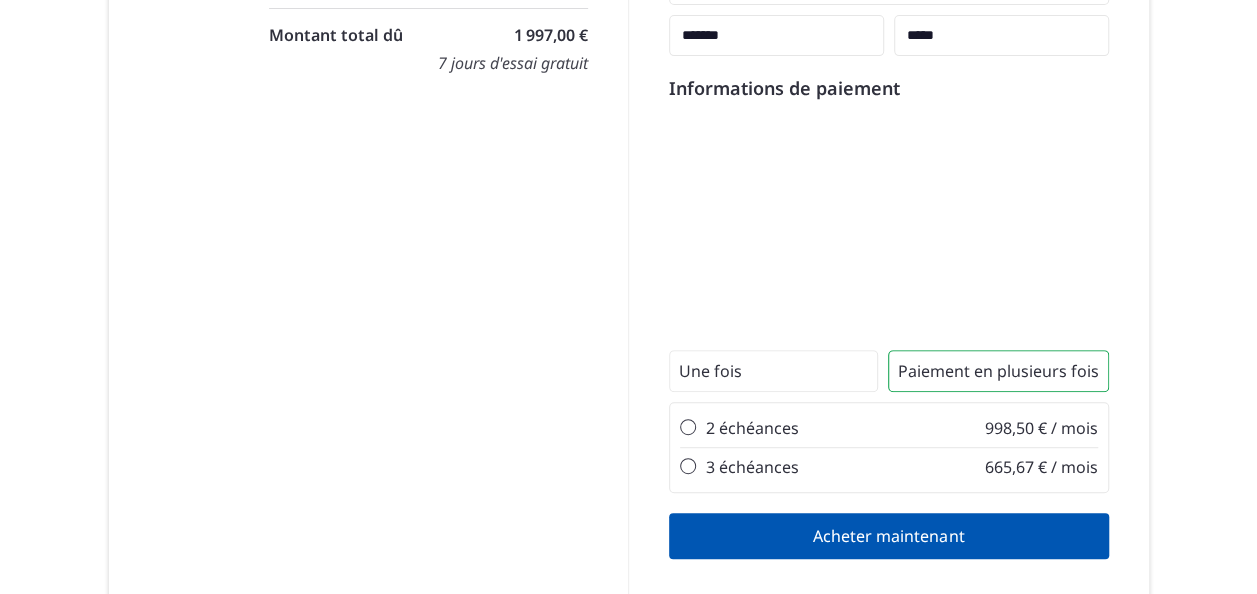 type on "**********" 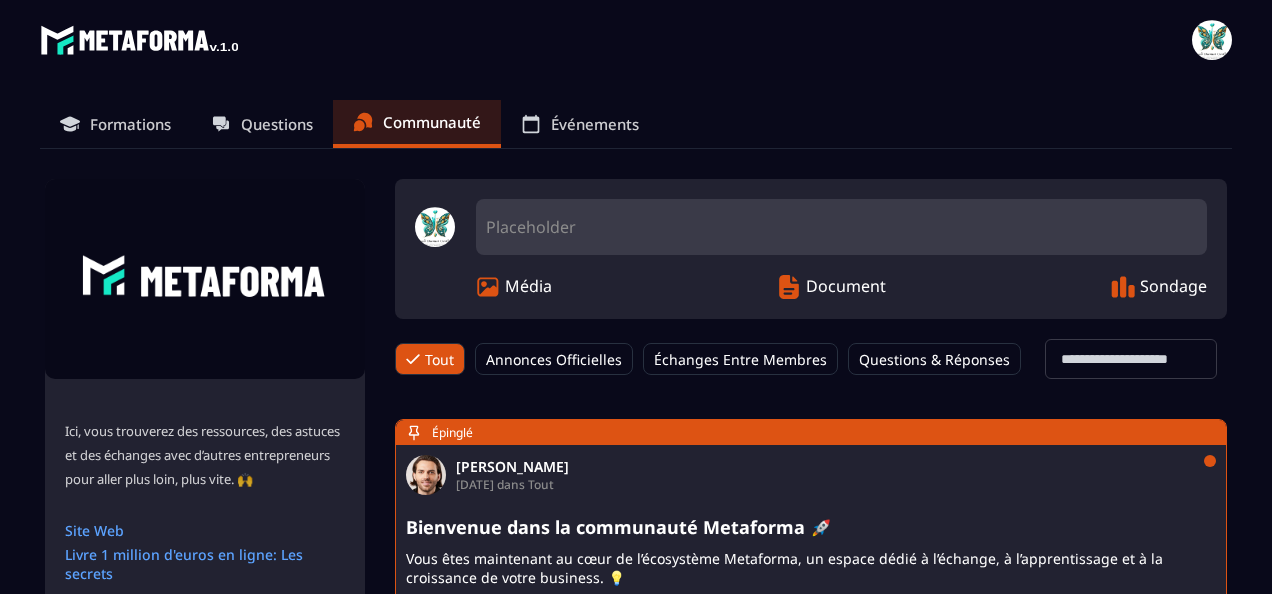 scroll, scrollTop: 0, scrollLeft: 0, axis: both 